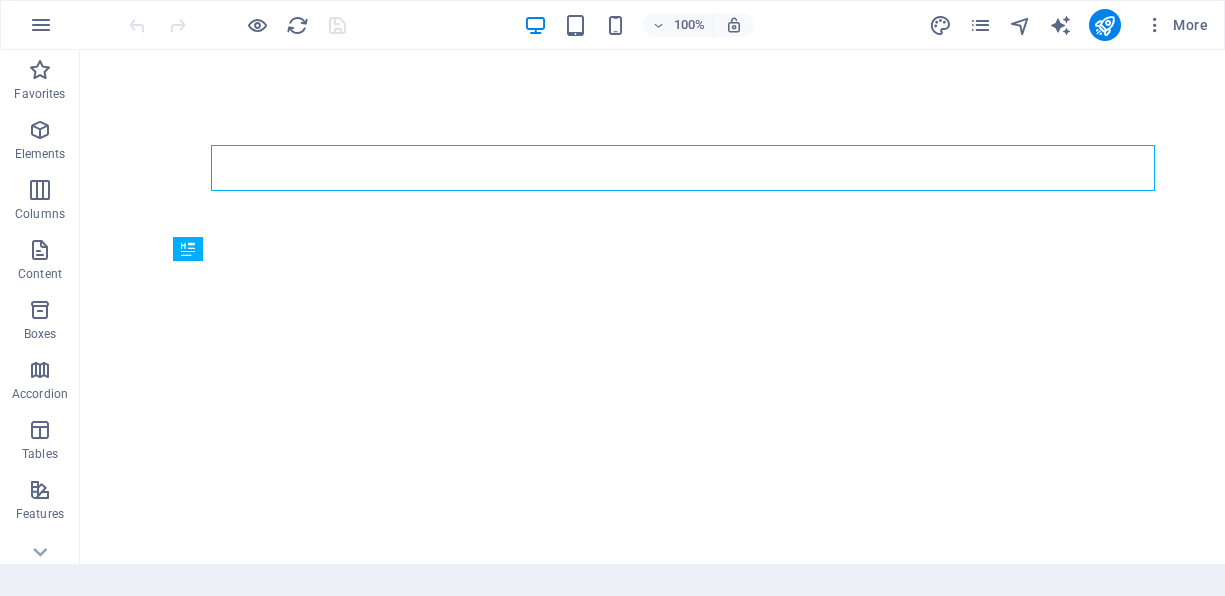 scroll, scrollTop: 0, scrollLeft: 0, axis: both 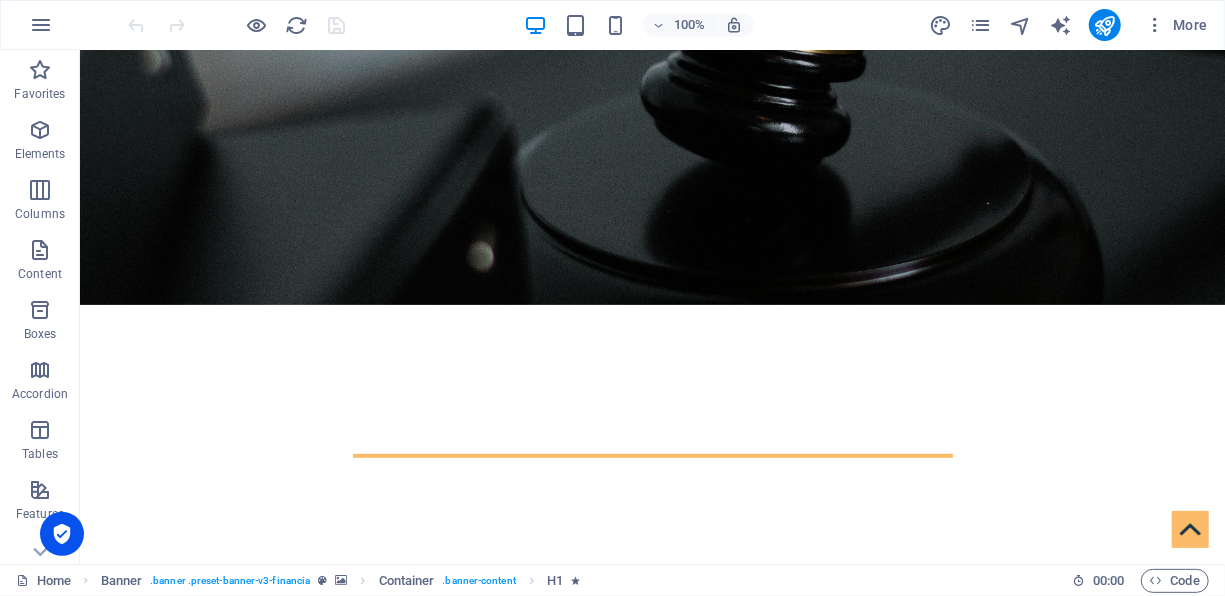 click on "Home about us services team Legal Blog Contact" at bounding box center [652, 627] 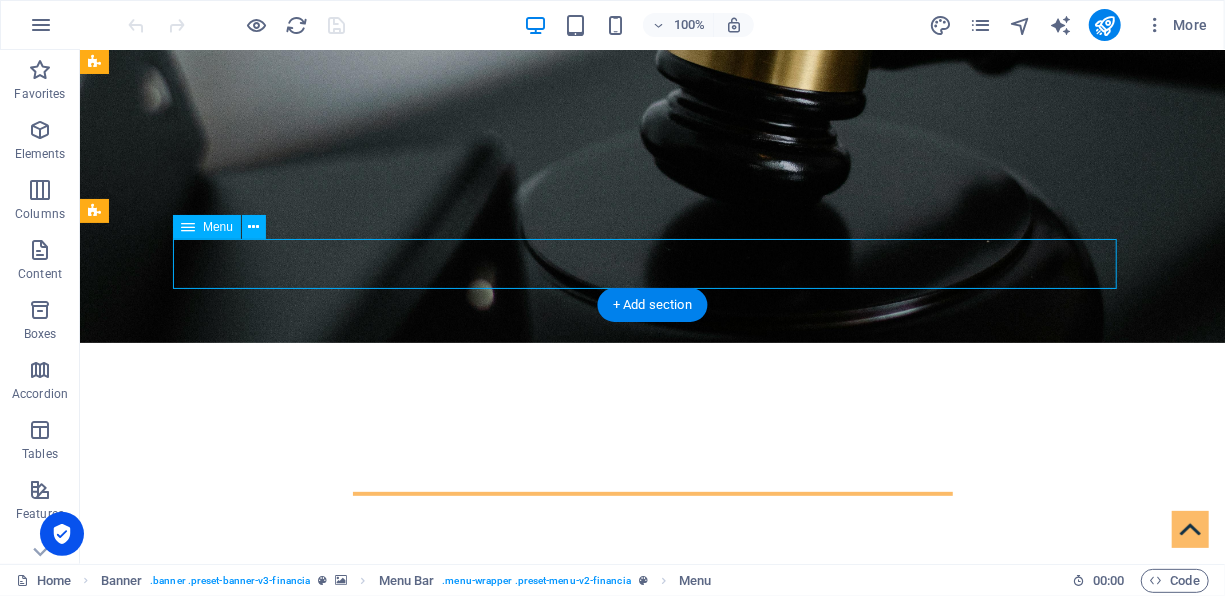 scroll, scrollTop: 112, scrollLeft: 0, axis: vertical 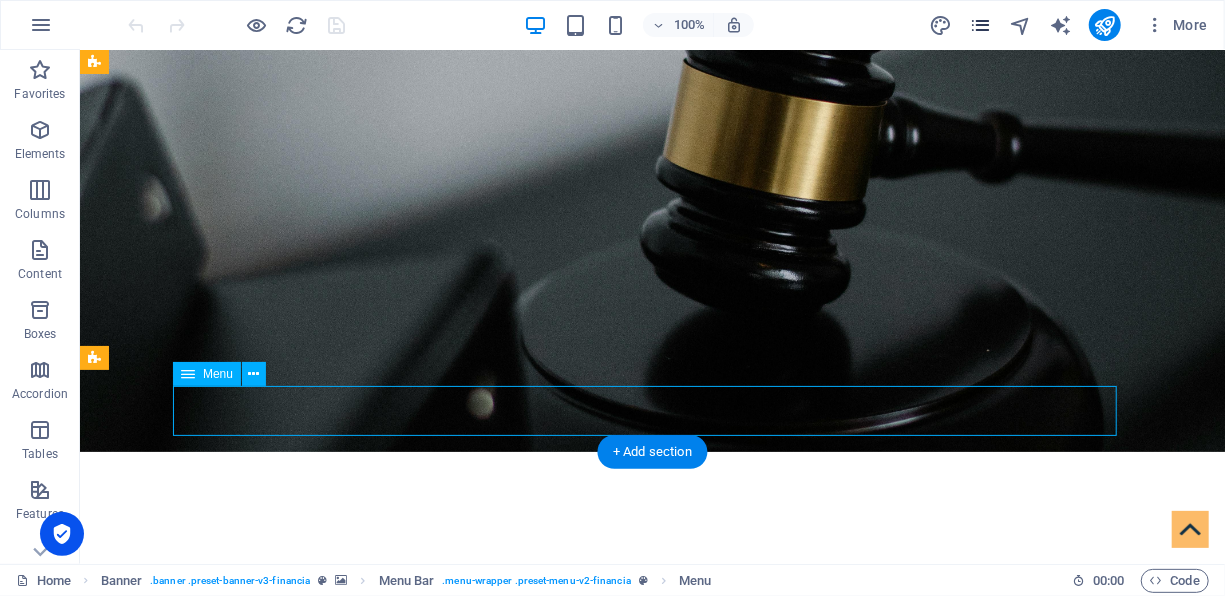 click at bounding box center (980, 25) 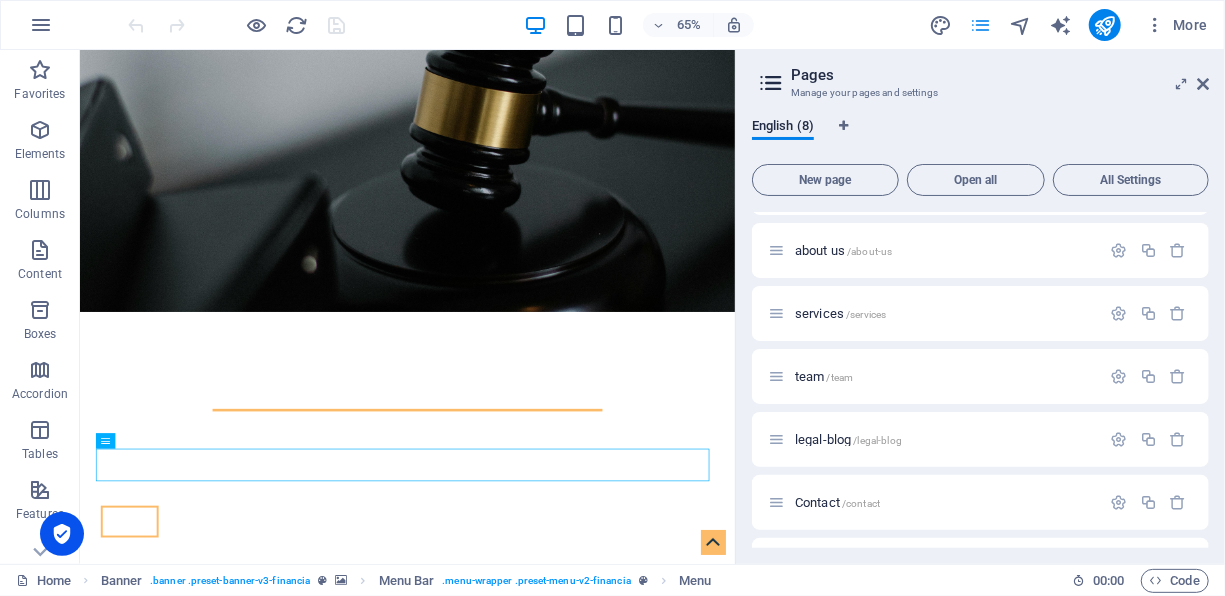 scroll, scrollTop: 52, scrollLeft: 0, axis: vertical 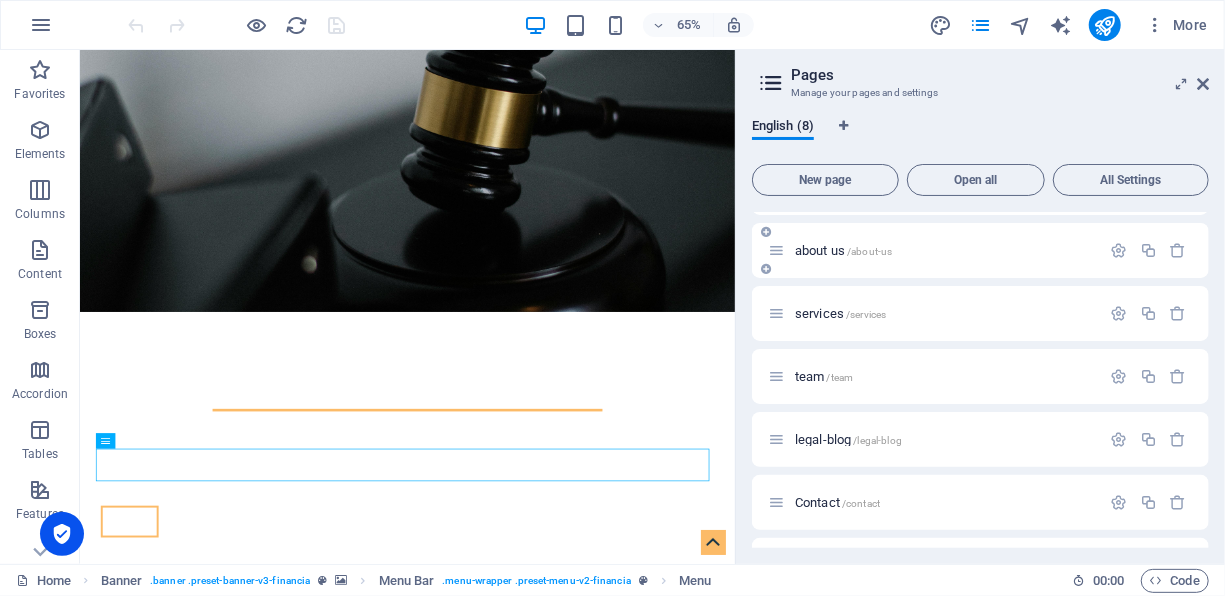 click on "/about-us" at bounding box center (869, 251) 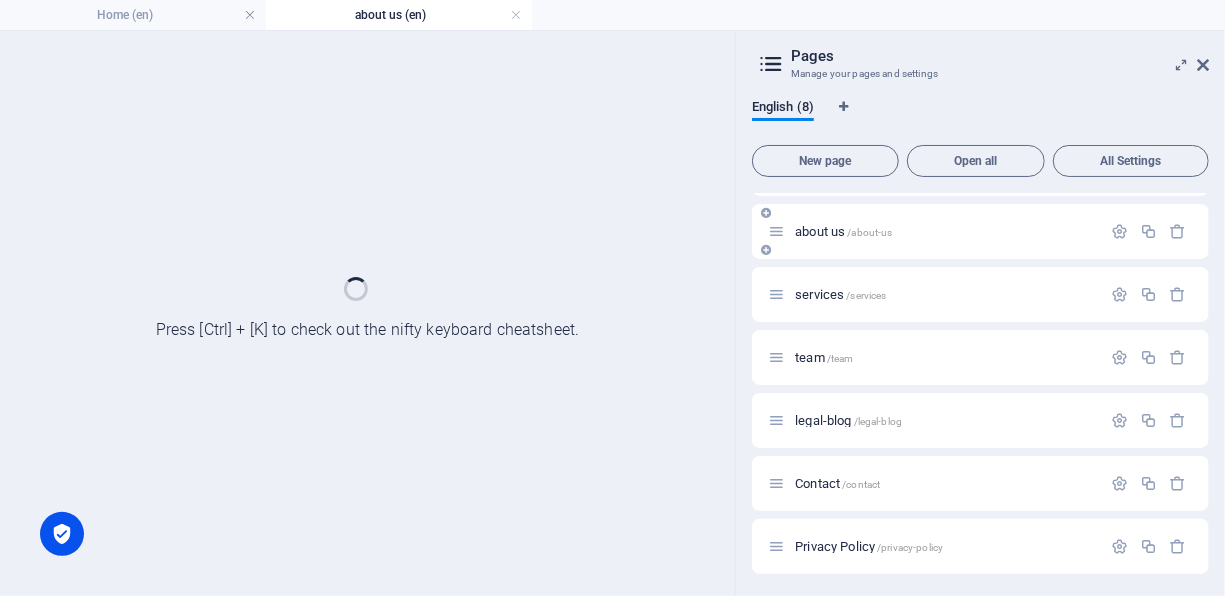 scroll, scrollTop: 0, scrollLeft: 0, axis: both 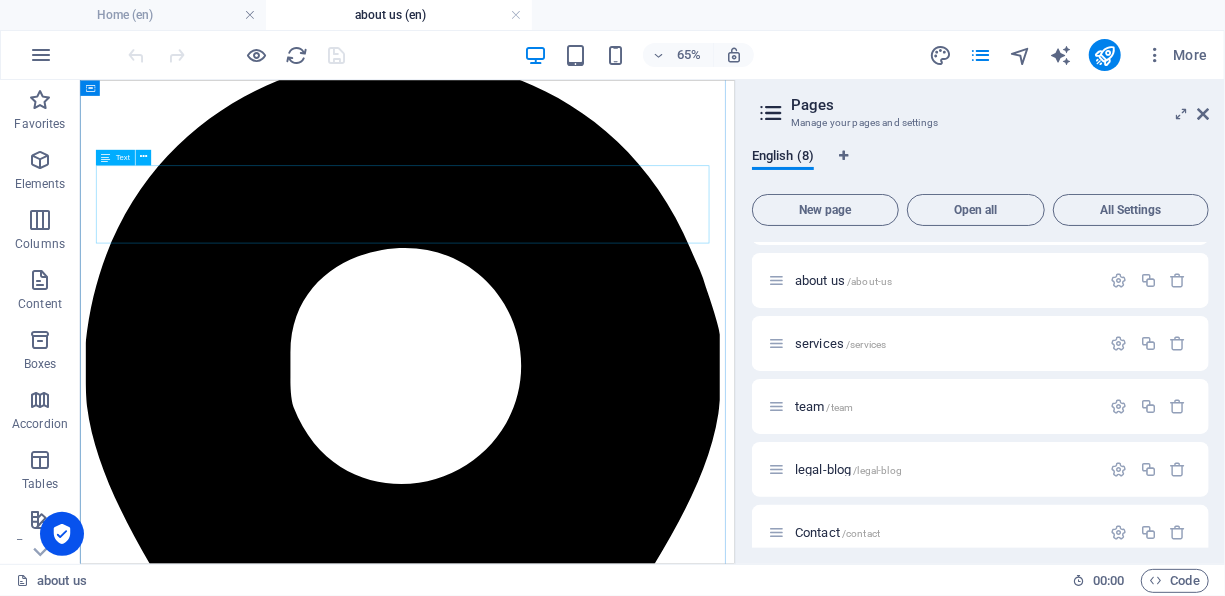 click on "Our mission is to deliver exceptional legal services tailored to the unique needs of individuals, businesses, and institutions—both locally and internationally. We are committed to safeguarding our clients’ interests, addressing their legal challenges with accuracy, and fostering enduring relationships grounded in trust and successful outcomes ." at bounding box center (583, 3051) 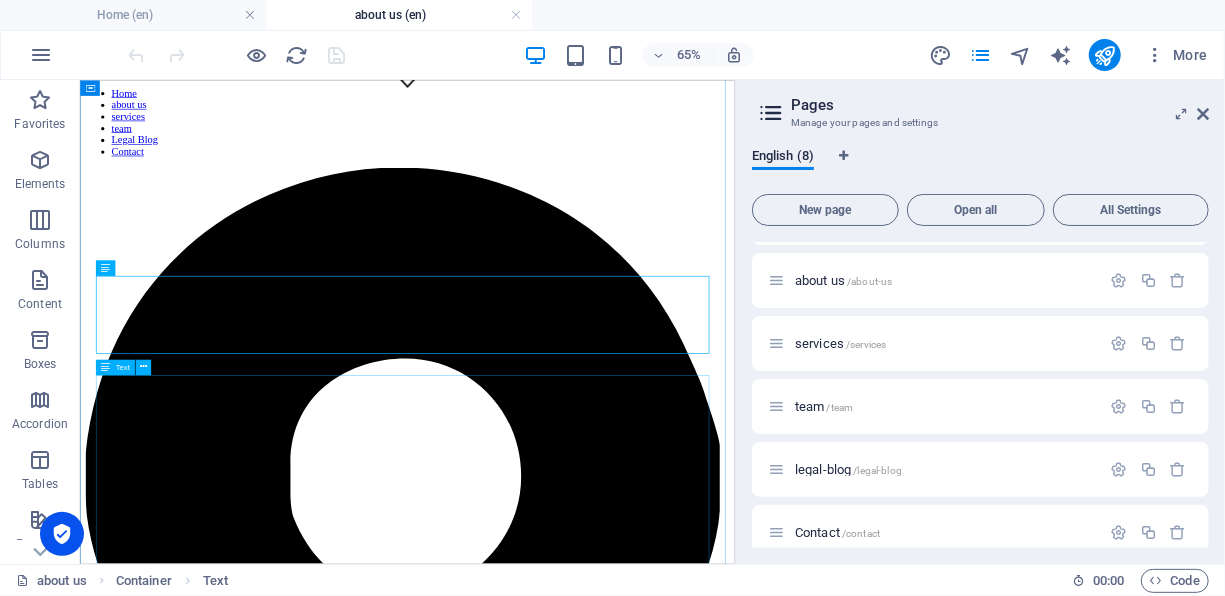 scroll, scrollTop: 708, scrollLeft: 0, axis: vertical 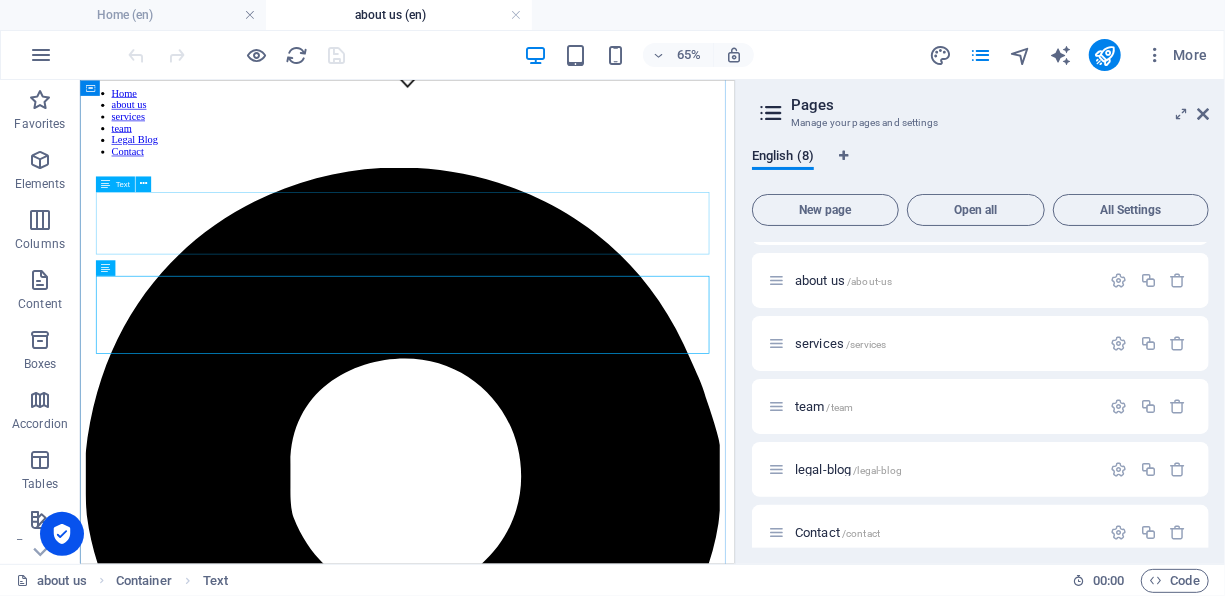 click on "Our goal is to be the preferred legal partner across the [GEOGRAPHIC_DATA] and beyond, renowned for our integrity, strategic insight, and dedication to providing exceptional legal solutions in a fast-changin g world." at bounding box center (583, 3047) 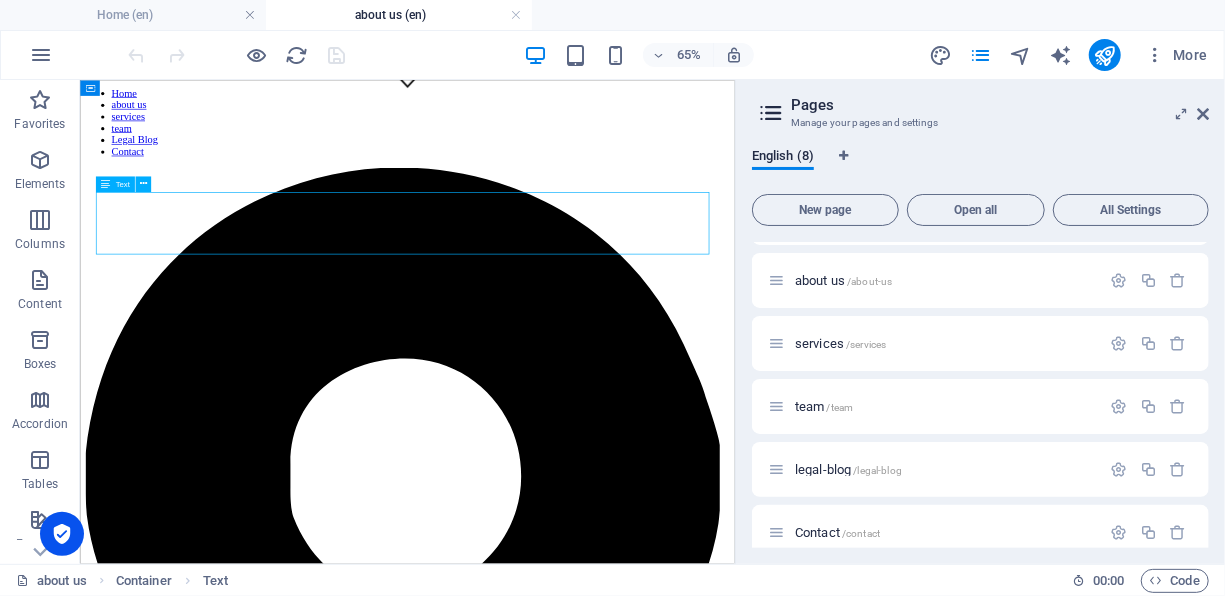 click on "Our goal is to be the preferred legal partner across the [GEOGRAPHIC_DATA] and beyond, renowned for our integrity, strategic insight, and dedication to providing exceptional legal solutions in a fast-changin g world." at bounding box center [583, 3047] 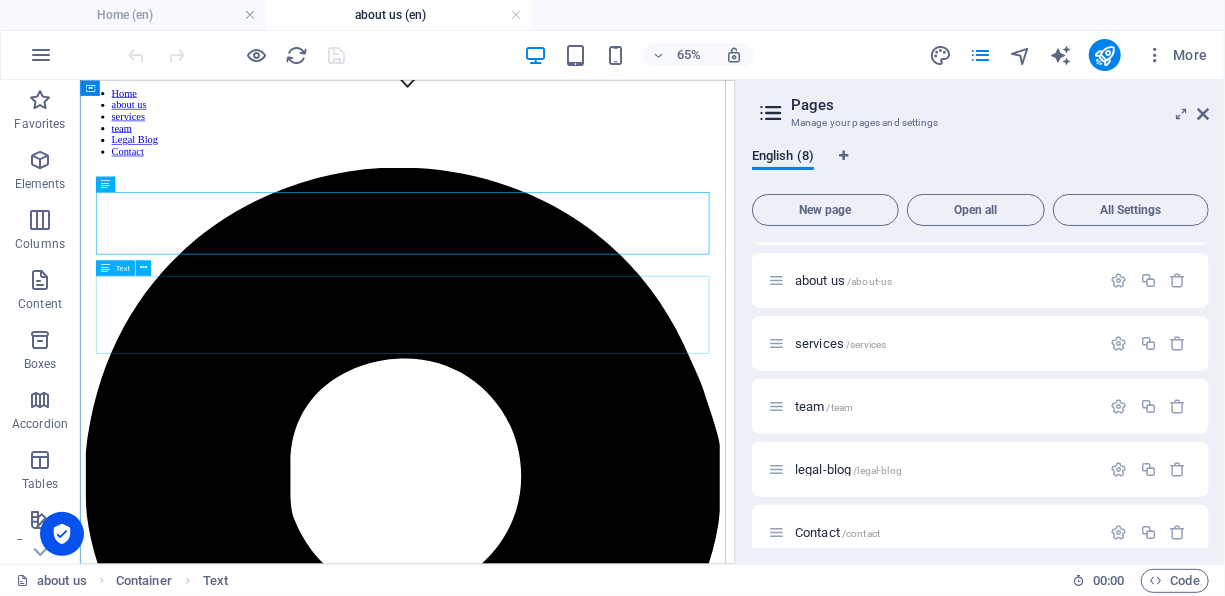 click on "Our mission is to deliver exceptional legal services tailored to the unique needs of individuals, businesses, and institutions—both locally and internationally. We are committed to safeguarding our clients’ interests, addressing their legal challenges with accuracy, and fostering enduring relationships grounded in trust and successful outcomes ." at bounding box center [583, 3221] 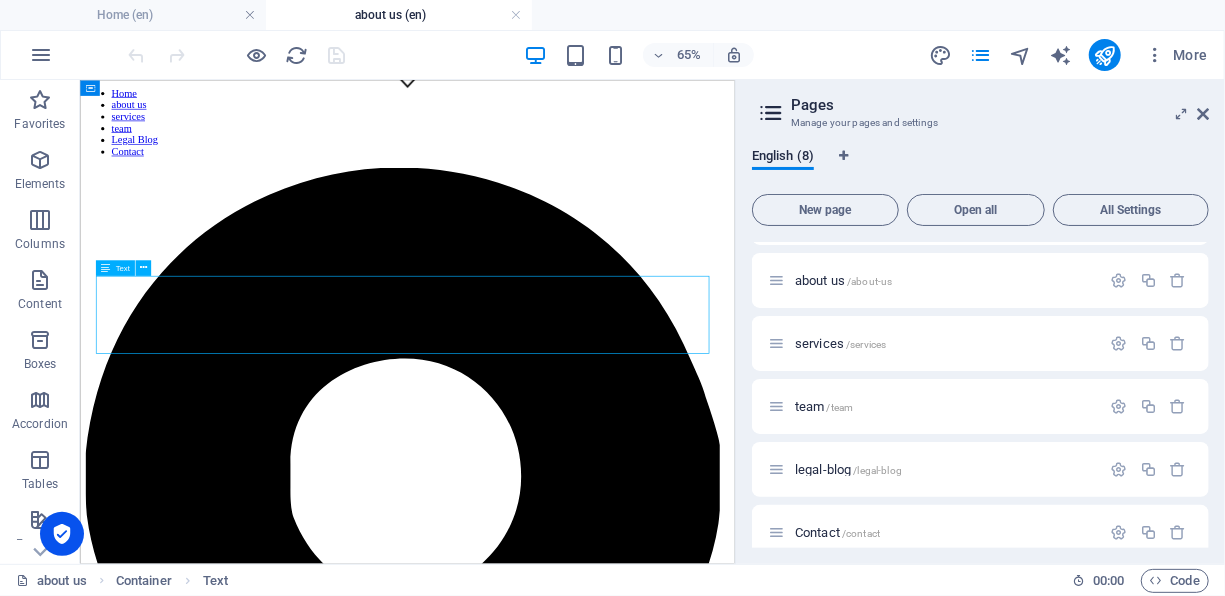 click on "Our mission is to deliver exceptional legal services tailored to the unique needs of individuals, businesses, and institutions—both locally and internationally. We are committed to safeguarding our clients’ interests, addressing their legal challenges with accuracy, and fostering enduring relationships grounded in trust and successful outcomes ." at bounding box center [583, 3221] 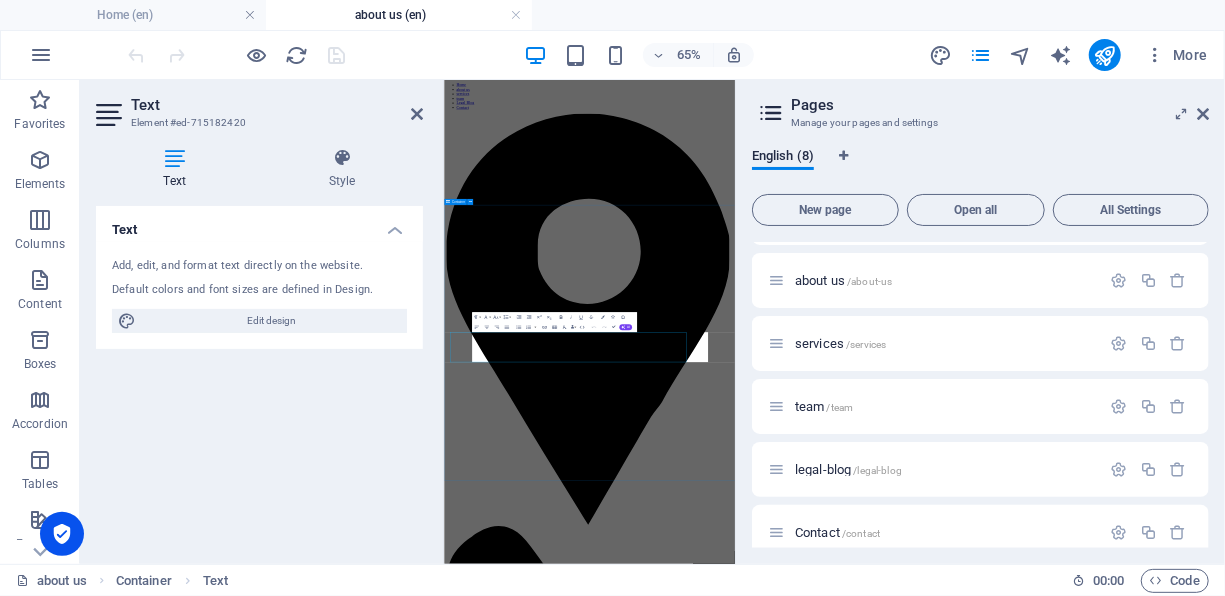 scroll, scrollTop: 0, scrollLeft: 0, axis: both 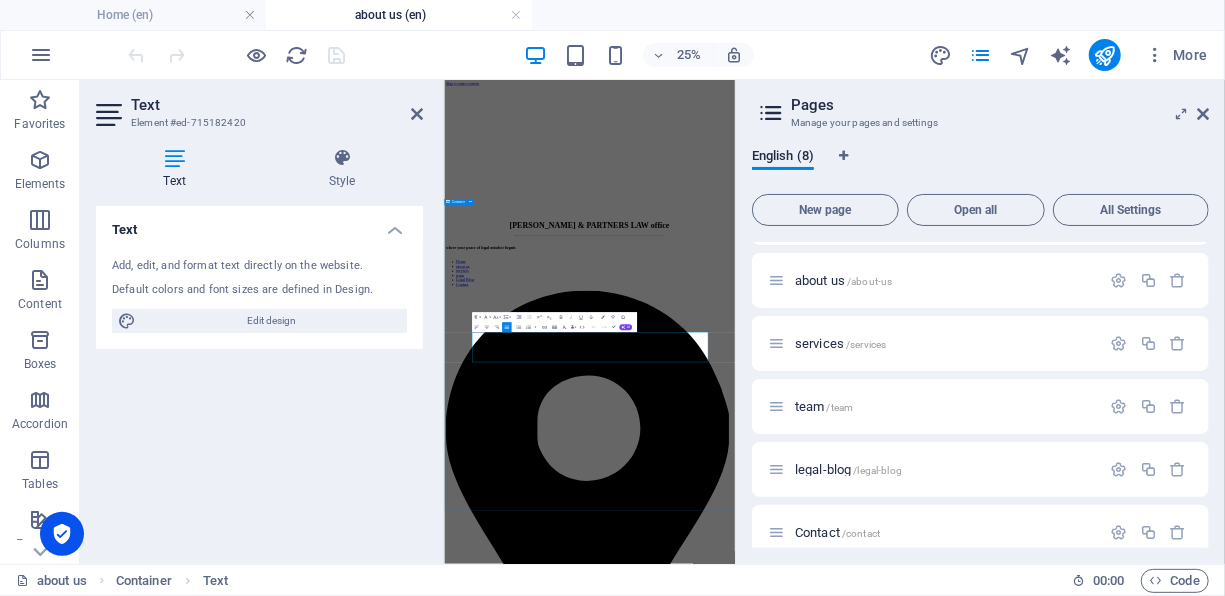 drag, startPoint x: 1108, startPoint y: 1175, endPoint x: 529, endPoint y: 1119, distance: 581.70184 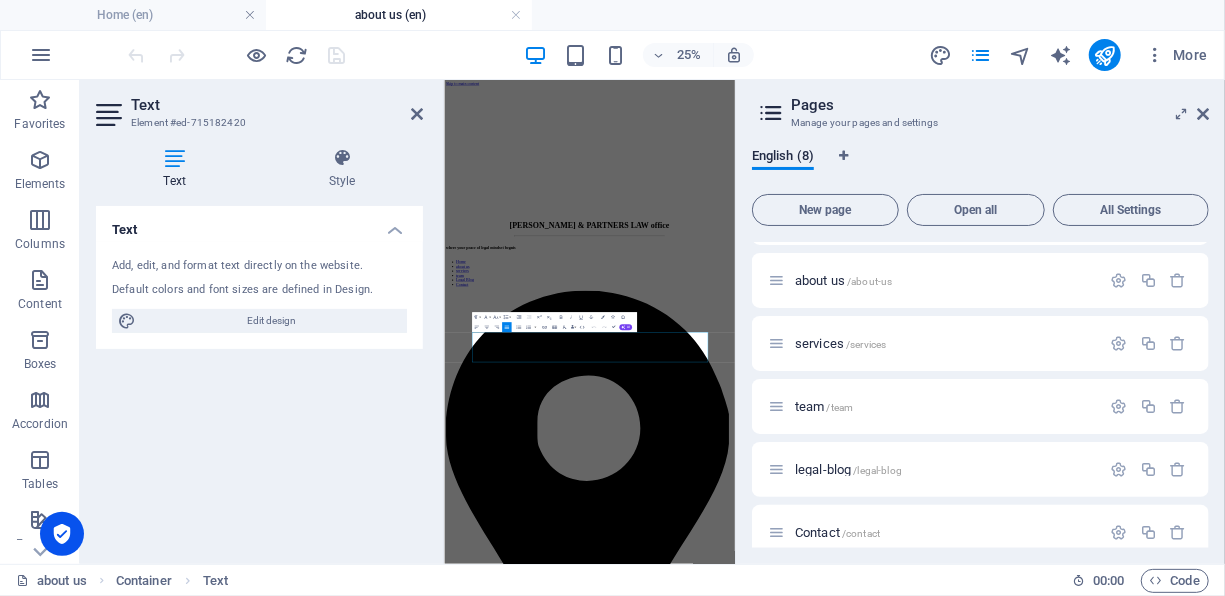 click on "About [PERSON_NAME] & Partners Law Office [DEMOGRAPHIC_DATA] & Partners Law Office is an international law firm established to bring together strong legal expertise with a modern approach to legal services. Our team consists of experienced lawyers and legal consultants with a proven track record in the legal landscapes of [GEOGRAPHIC_DATA], [GEOGRAPHIC_DATA], and [GEOGRAPHIC_DATA], offering successful legal solutions across various sectors. We combine in-depth knowledge of local legal frameworks with a global perspective, allowing us to deliver tailored advice and effectively manage cross-border matters with precision and professionalism. Our clients benefit from our unwavering commitment to trusted counsel, meticulous representation, and results-driven legal services, all grounded in integrity and excellence. At [PERSON_NAME] & Partners, we believe that legal success starts with understanding our clients’ goals and working diligently to achieve them. OUR VISION g world. Our Mission . Our Values Integrity Without Compromise Respect Through Excellence Strategic Precision" at bounding box center [1025, 4239] 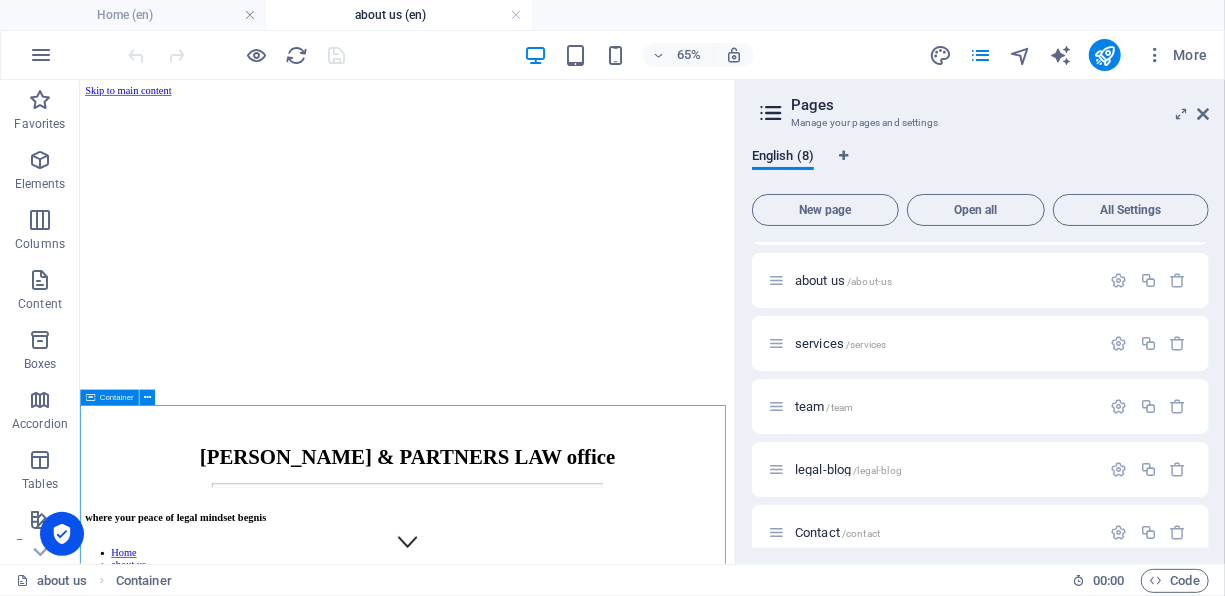 click on "About [PERSON_NAME] & Partners Law Office" at bounding box center (583, 3356) 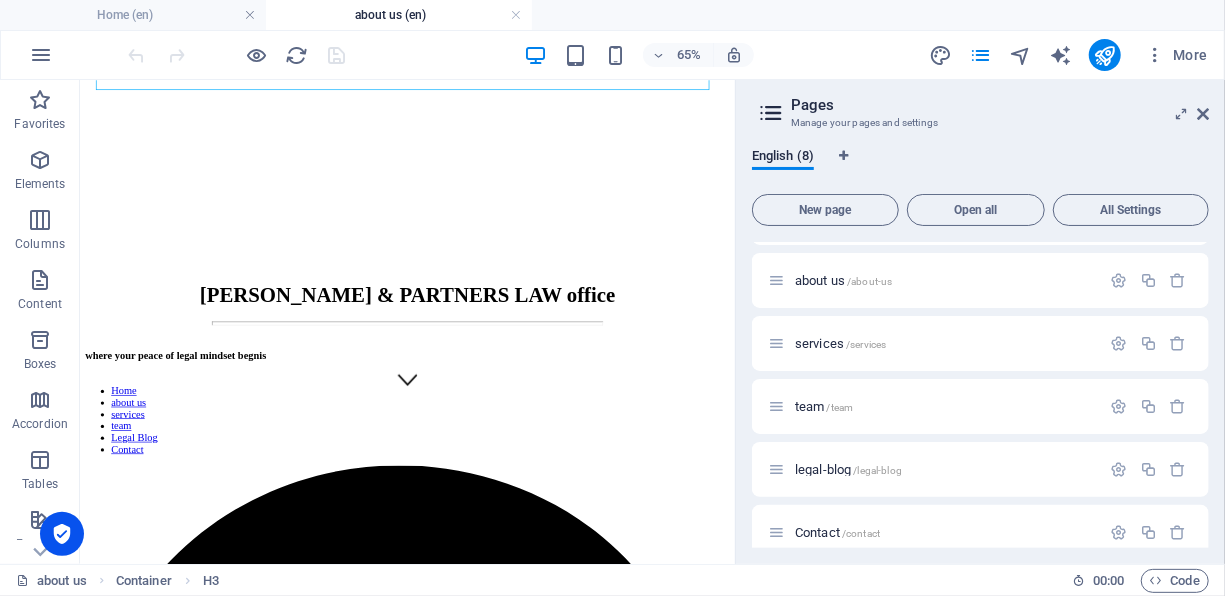 scroll, scrollTop: 978, scrollLeft: 0, axis: vertical 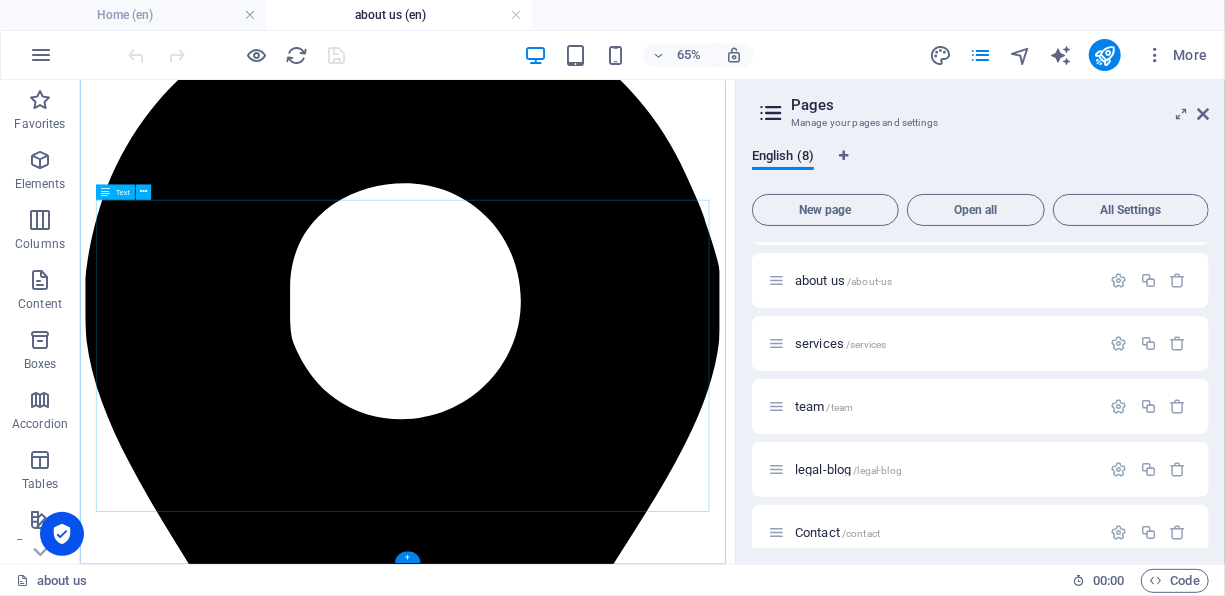 click on "Integrity Without Compromise We uphold the highest standards of honesty and ethical conduct in every aspect of our work. Our commitment to truth and transparency is unwavering, even when the path is difficult. Trust is earned through consistent, principled action. Respect Through Excellence We do not presume respect; we earn it through preparation, professionalism, and performance. Whether advocating in court, negotiating across the table, or advising behind the scenes, we represent our clients with rigor and distinction. Client-Focused Diligence Every client matter receives our full attention and dedication. We approach each case with urgency, thoroughness, and an uncompromising commitment to achieving meaningful results. Our clients' priorities become our mission. Accountability at Every Step We take full responsibility for our counsel, actions, and outcomes. We communicate with transparency, honor our commitments, and deliver results with the discipline and excellence that our clients expect and deserve." at bounding box center (583, 3251) 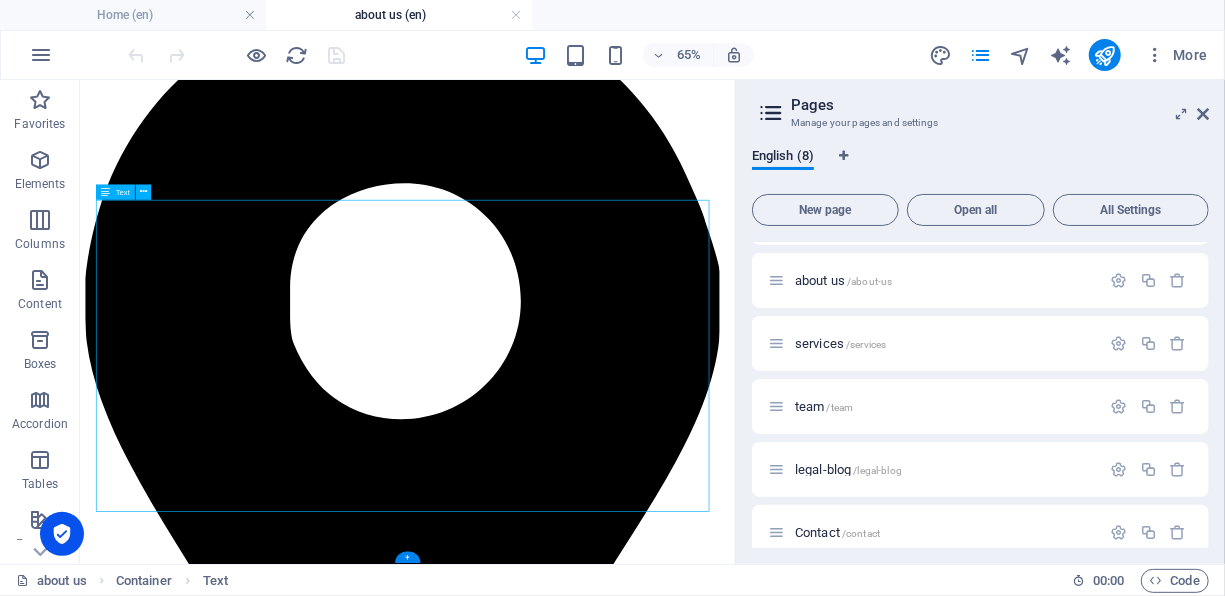 click on "Integrity Without Compromise We uphold the highest standards of honesty and ethical conduct in every aspect of our work. Our commitment to truth and transparency is unwavering, even when the path is difficult. Trust is earned through consistent, principled action. Respect Through Excellence We do not presume respect; we earn it through preparation, professionalism, and performance. Whether advocating in court, negotiating across the table, or advising behind the scenes, we represent our clients with rigor and distinction. Client-Focused Diligence Every client matter receives our full attention and dedication. We approach each case with urgency, thoroughness, and an uncompromising commitment to achieving meaningful results. Our clients' priorities become our mission. Accountability at Every Step We take full responsibility for our counsel, actions, and outcomes. We communicate with transparency, honor our commitments, and deliver results with the discipline and excellence that our clients expect and deserve." at bounding box center [583, 3251] 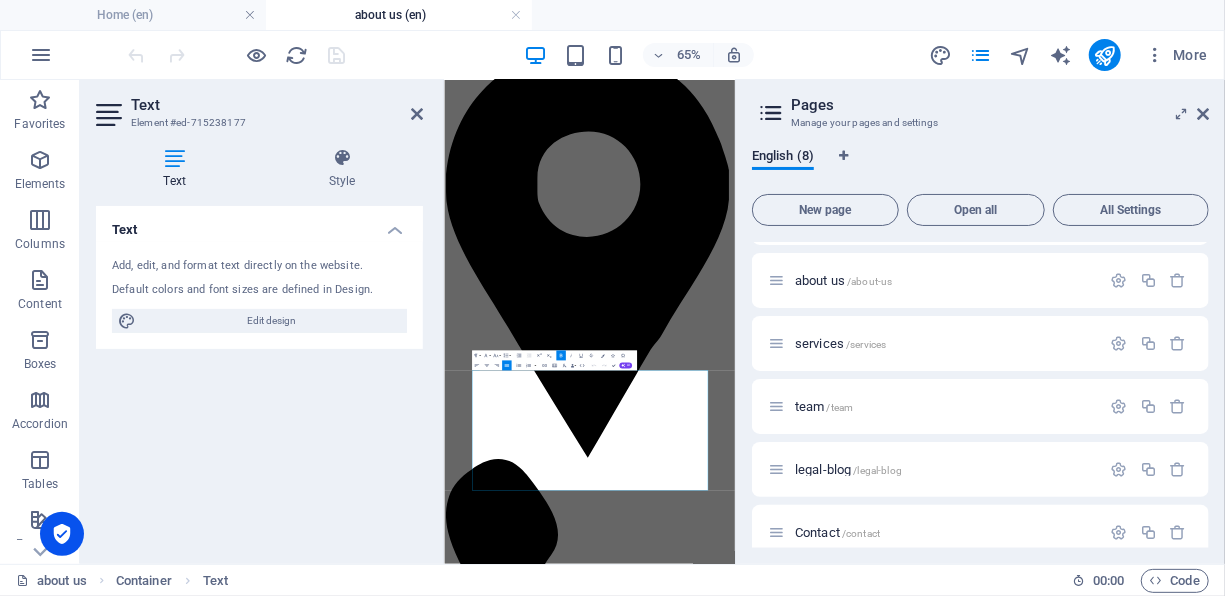 scroll, scrollTop: 0, scrollLeft: 0, axis: both 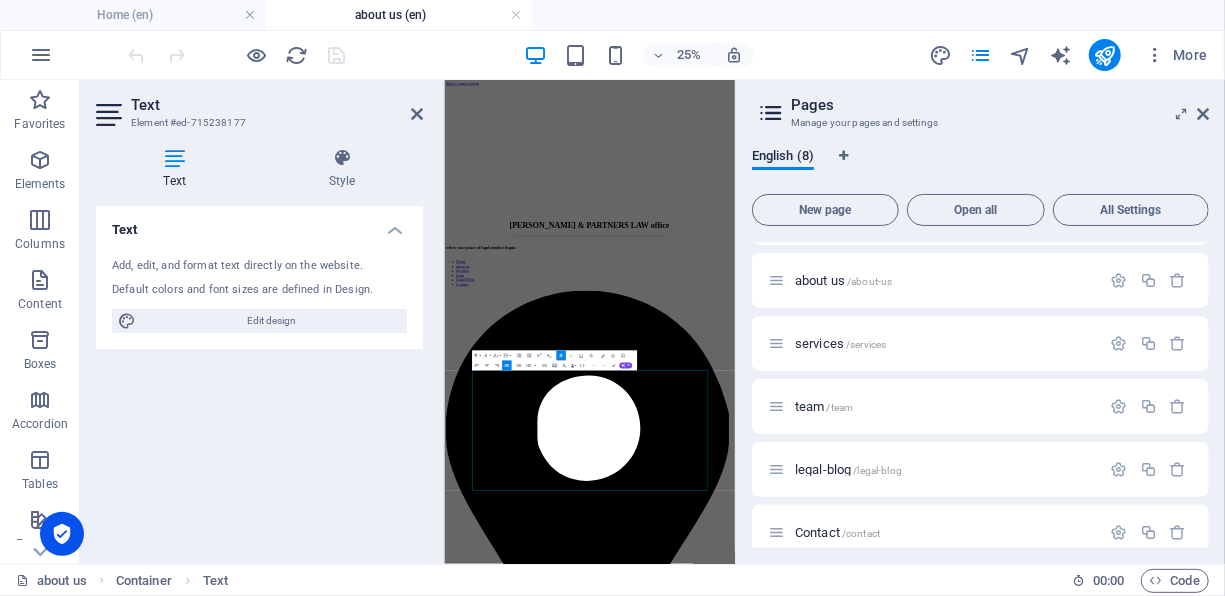 copy on "Integrity Without Compromise We uphold the highest standards of honesty and ethical conduct in every aspect of our work. Our commitment to truth and transparency is unwavering, even when the path is difficult. Trust is earned through consistent, principled action. Respect Through Excellence We do not presume respect; we earn it through preparation, professionalism, and performance. Whether advocating in court, negotiating across the table, or advising behind the scenes, we represent our clients with rigor and distinction. Client-Focused Diligence Every client matter receives our full attention and dedication. We approach each case with urgency, thoroughness, and an uncompromising commitment to achieving meaningful results. Our clients' priorities become our mission. Accountability at Every Step We take full responsibility for our counsel, actions, and outcomes. We communicate with transparency, honor our commitments, and deliver results with the discipline and excellence that our clients expect and deserve..." 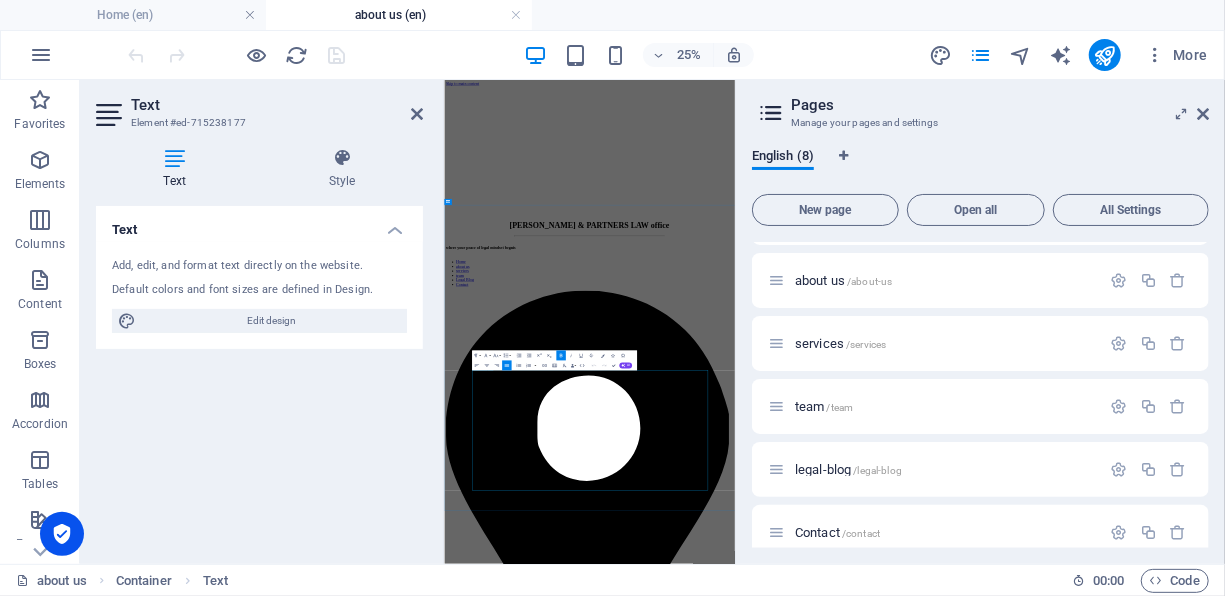 click on "Strategic Precision We believe that clarity is a form of power. In a landscape often clouded by complexity, we bring structure, focus, and foresight. Our legal strategies are deliberate, informed, and tailored to advance our clients' best interests—clearly and effectively." at bounding box center (1045, 4673) 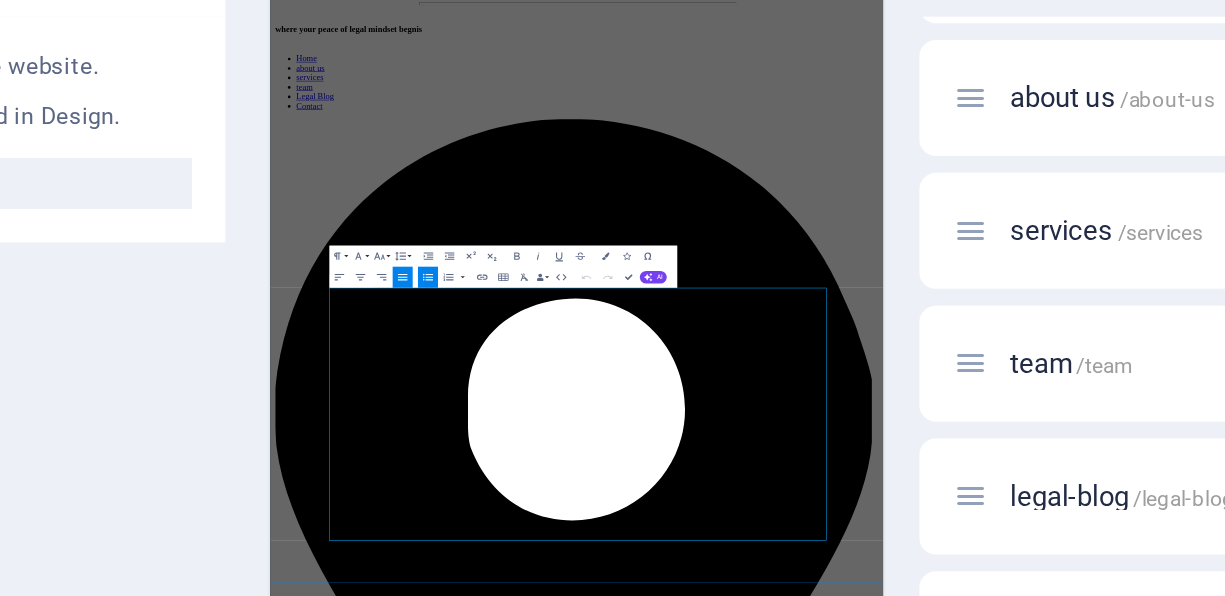 drag, startPoint x: 1013, startPoint y: 1154, endPoint x: 386, endPoint y: 1078, distance: 631.5893 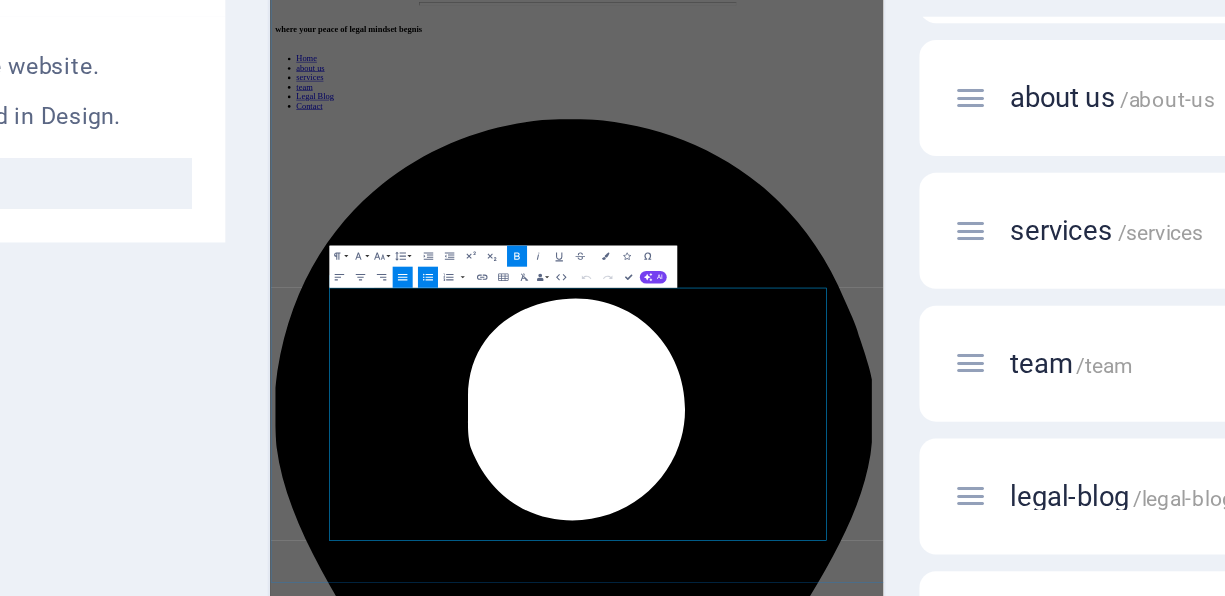 click on "Accountability at Every Step We take full responsibility for our counsel, actions, and outcomes. We communicate with transparency, honor our commitments, and deliver results with the discipline and excellence that our clients expect and deserve." at bounding box center [871, 4216] 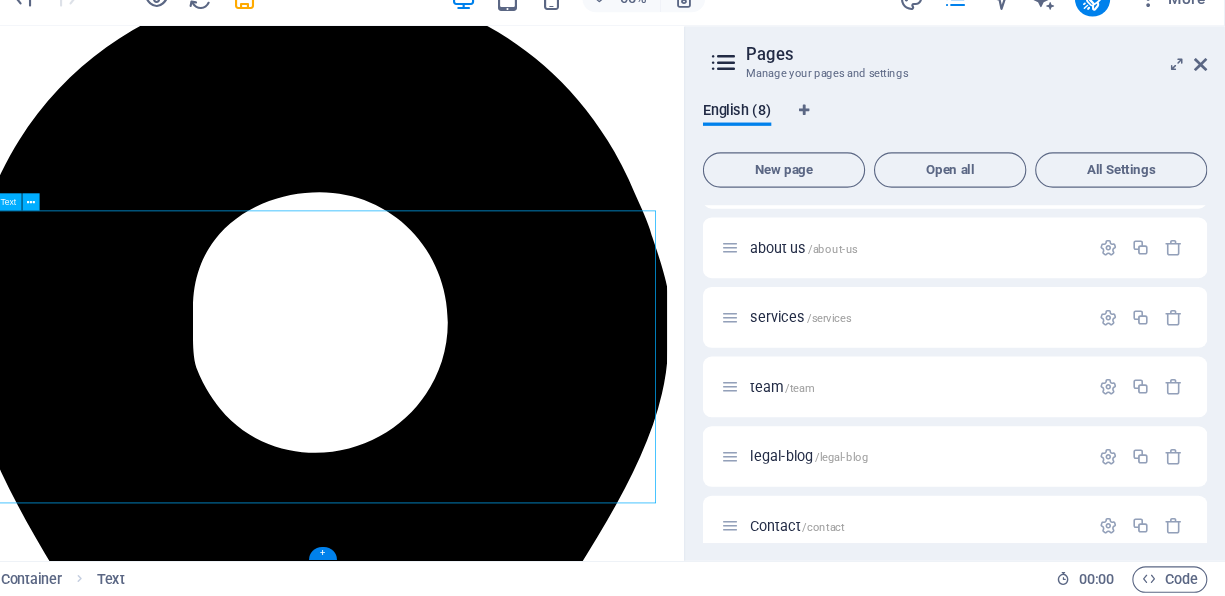 scroll, scrollTop: 0, scrollLeft: 0, axis: both 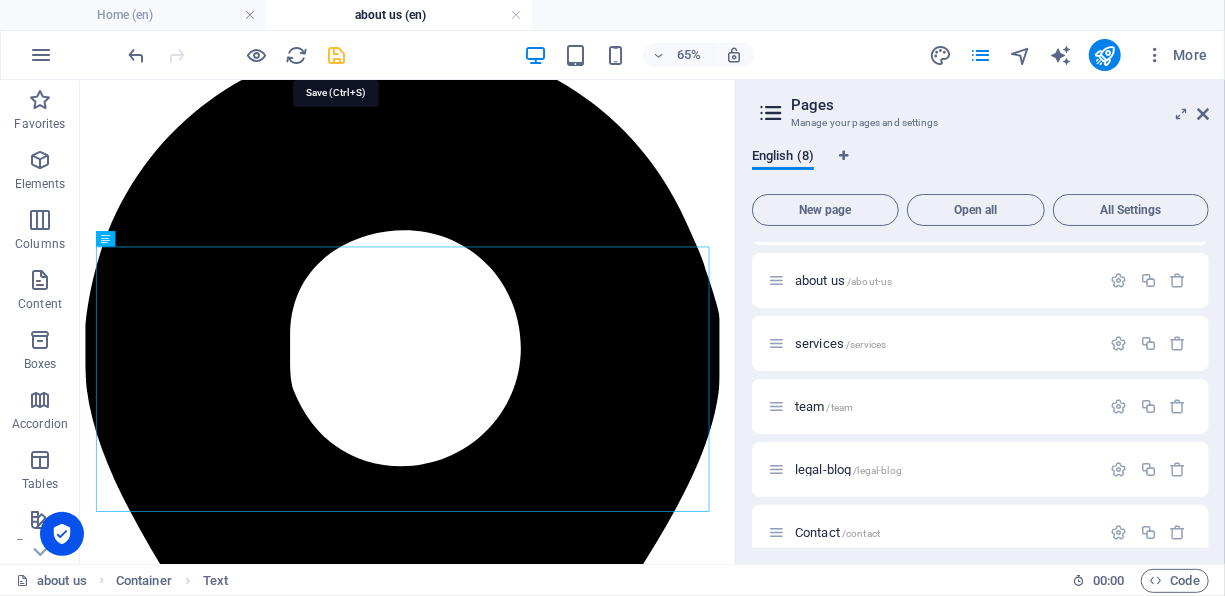click at bounding box center (337, 55) 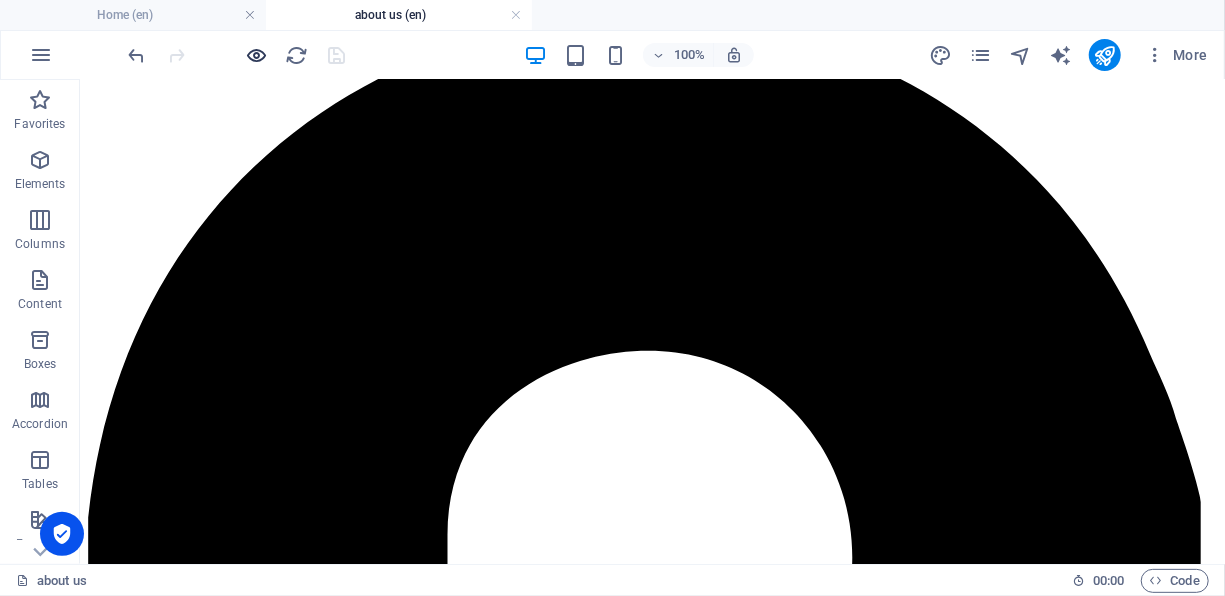 click at bounding box center [257, 55] 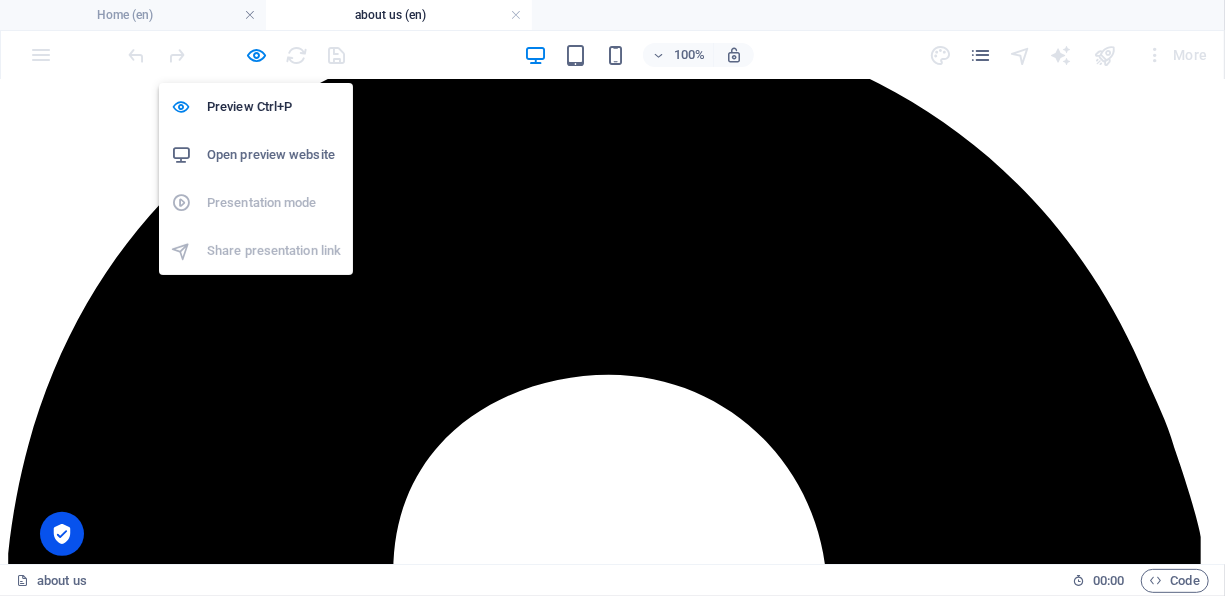 click on "Open preview website" at bounding box center [274, 155] 